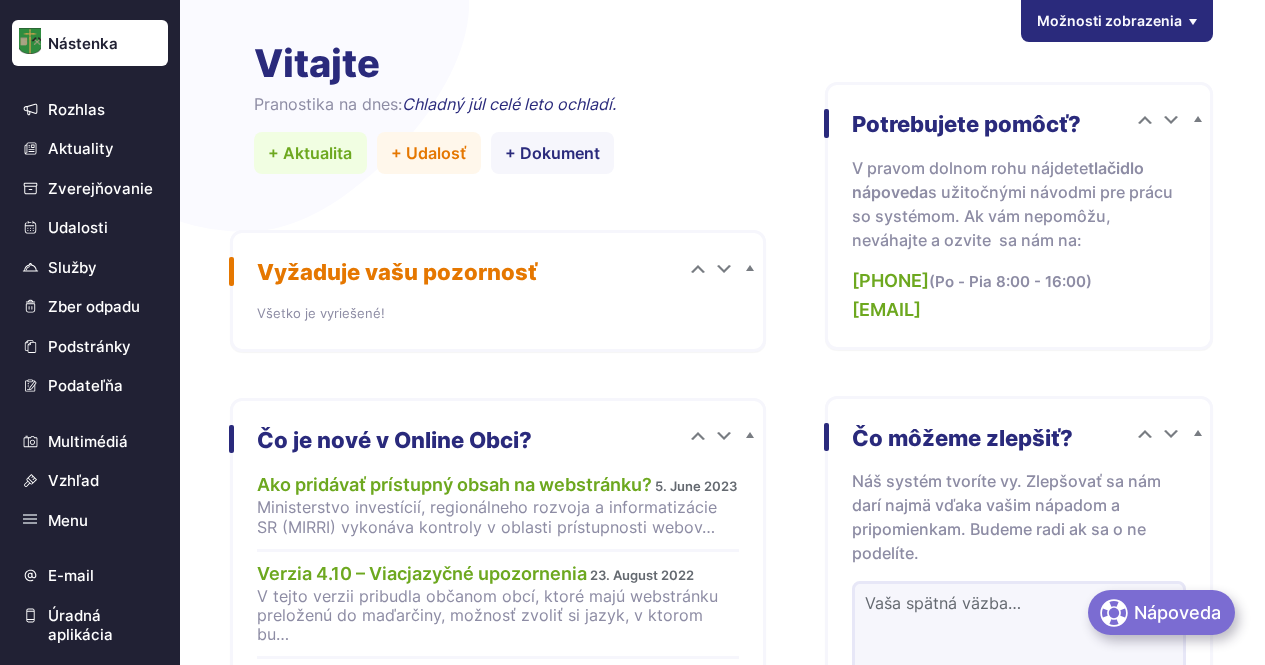 scroll, scrollTop: 0, scrollLeft: 0, axis: both 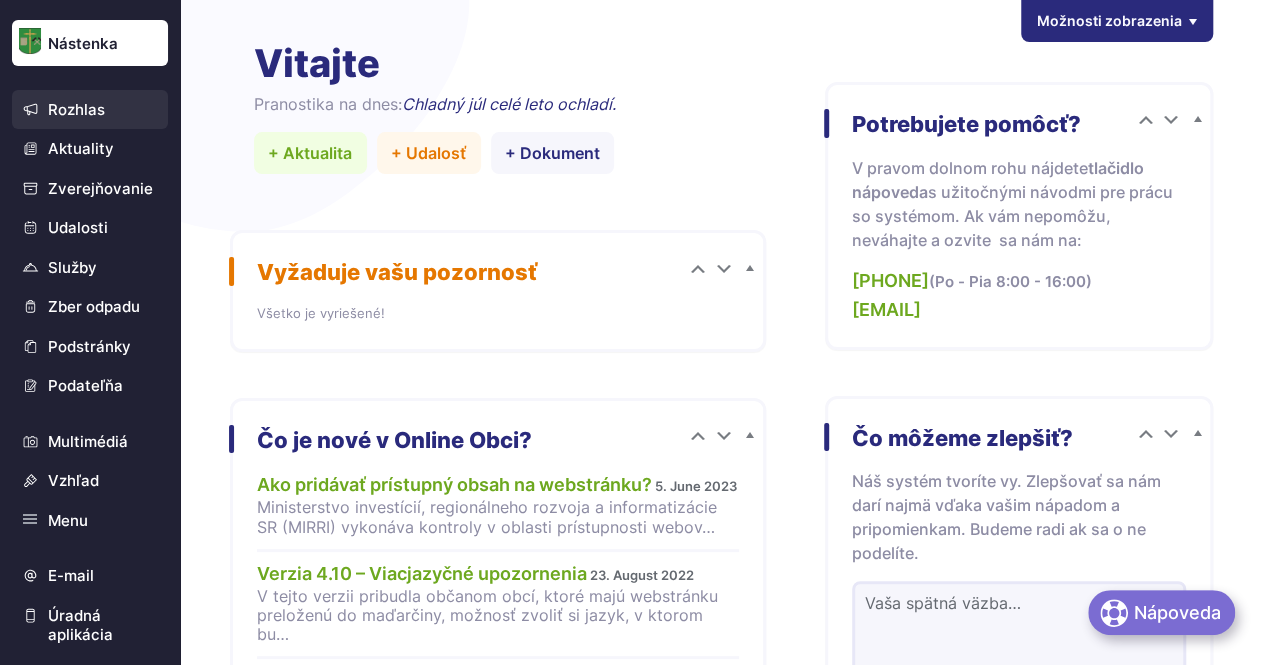 click on "Rozhlas" at bounding box center [90, 110] 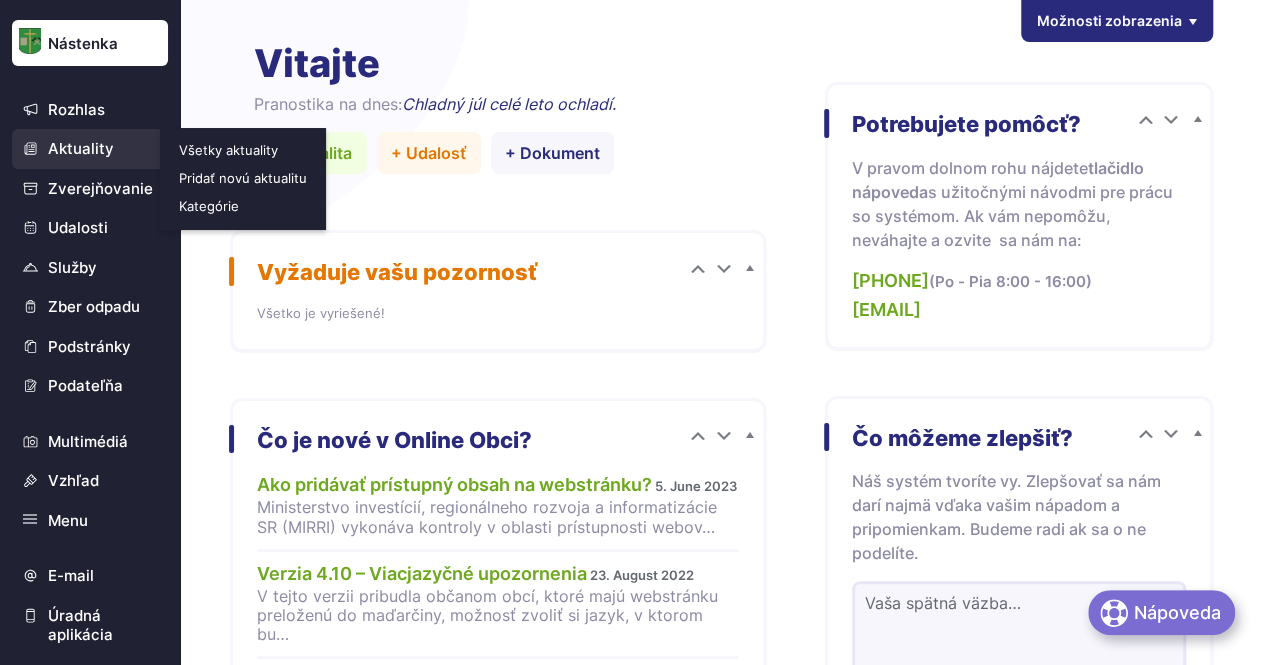 click on "Aktuality" at bounding box center [90, 149] 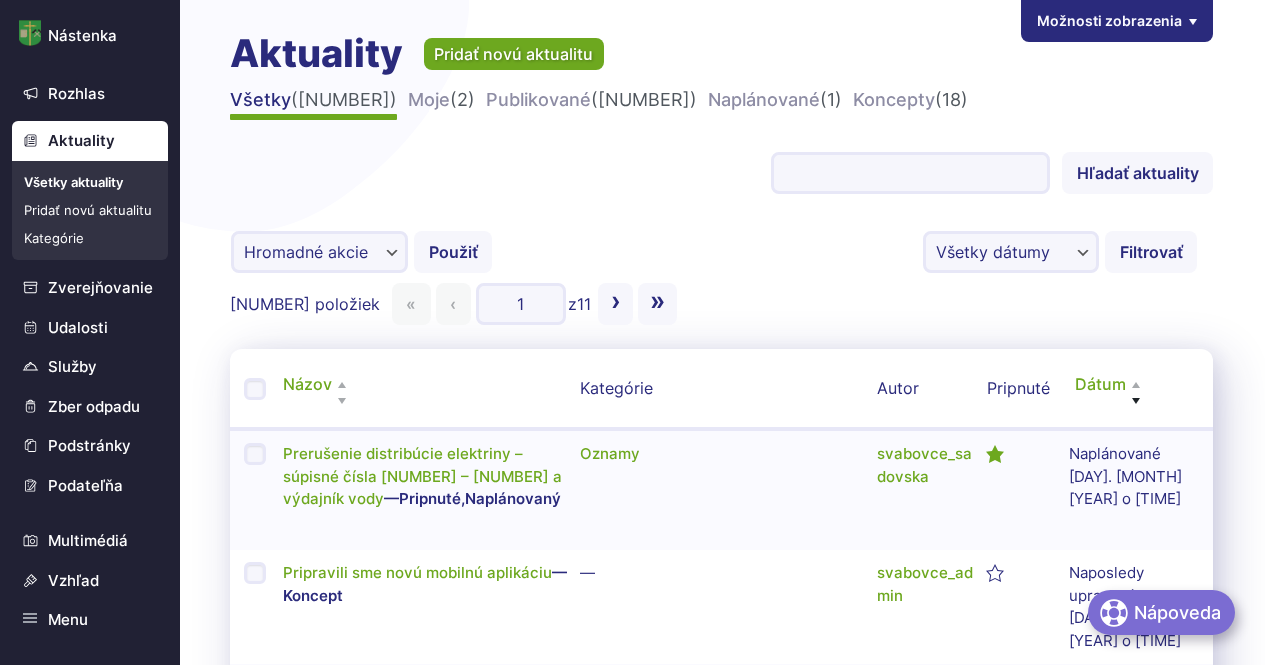 scroll, scrollTop: 0, scrollLeft: 0, axis: both 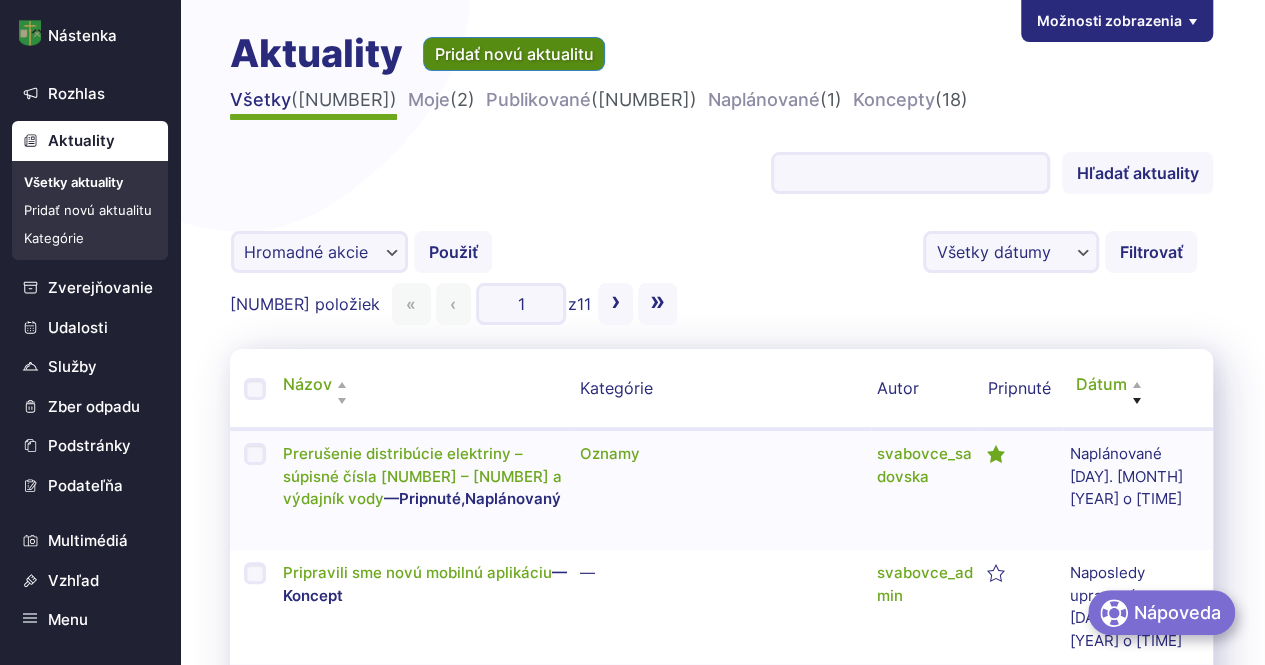click on "Pridať novú aktualitu" at bounding box center (514, 54) 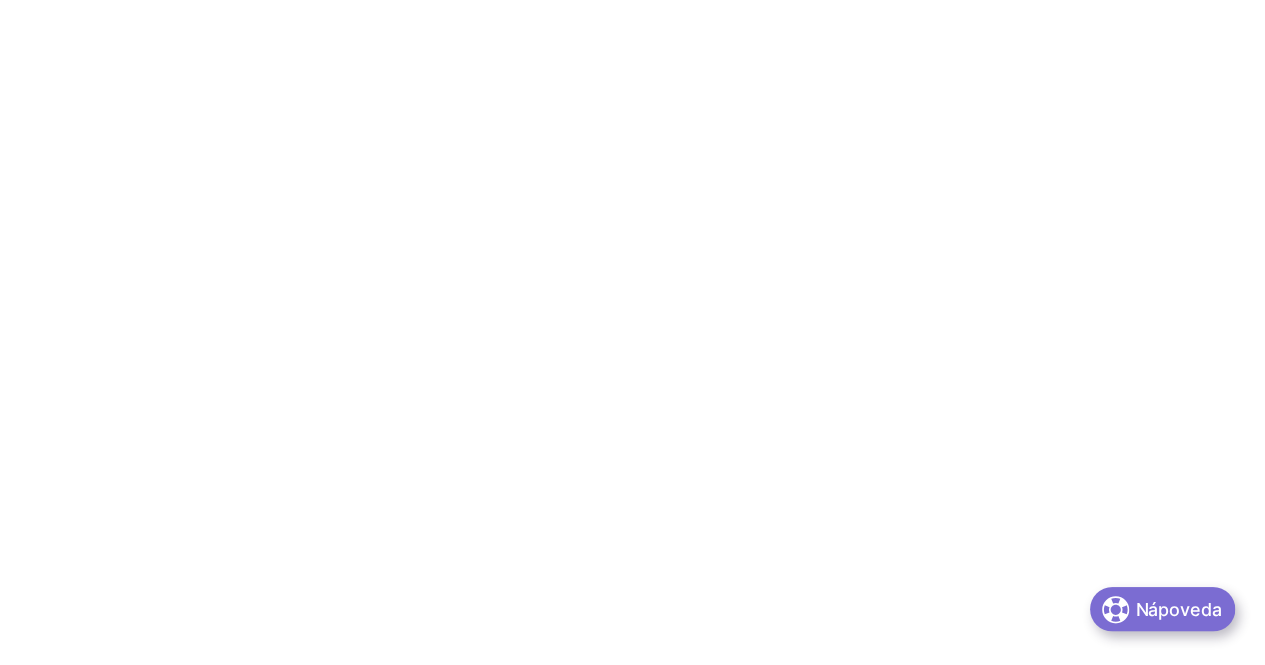 scroll, scrollTop: 0, scrollLeft: 0, axis: both 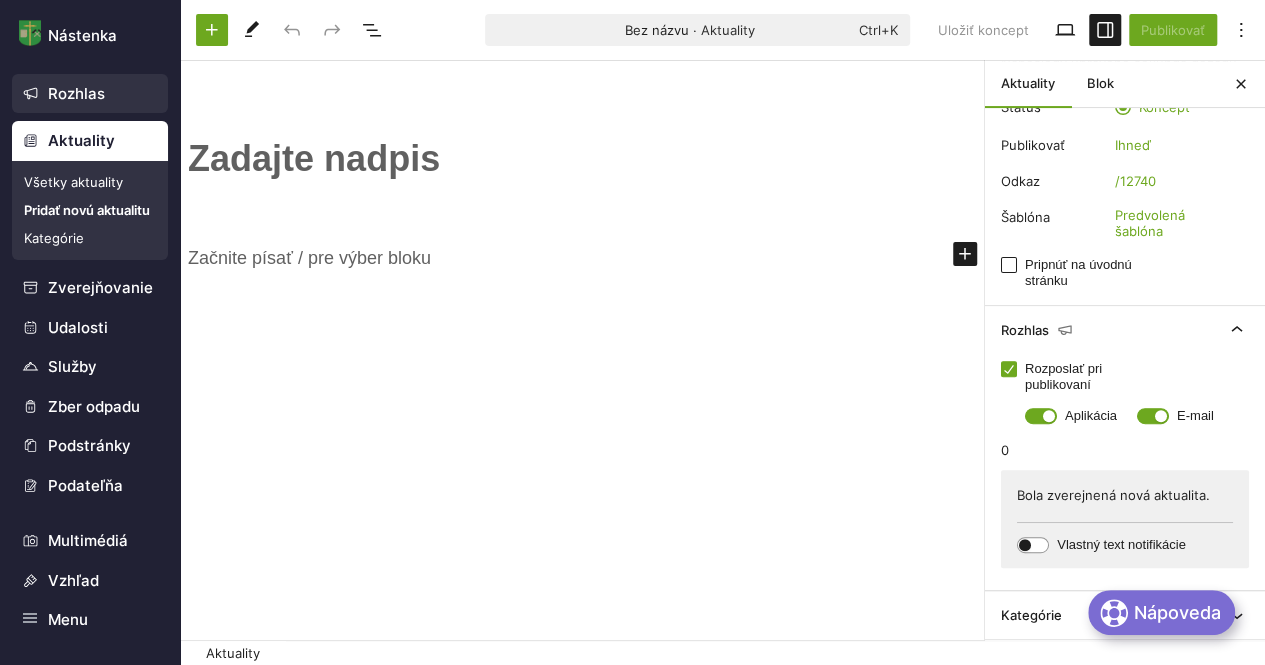 click on "Rozhlas" at bounding box center (90, 94) 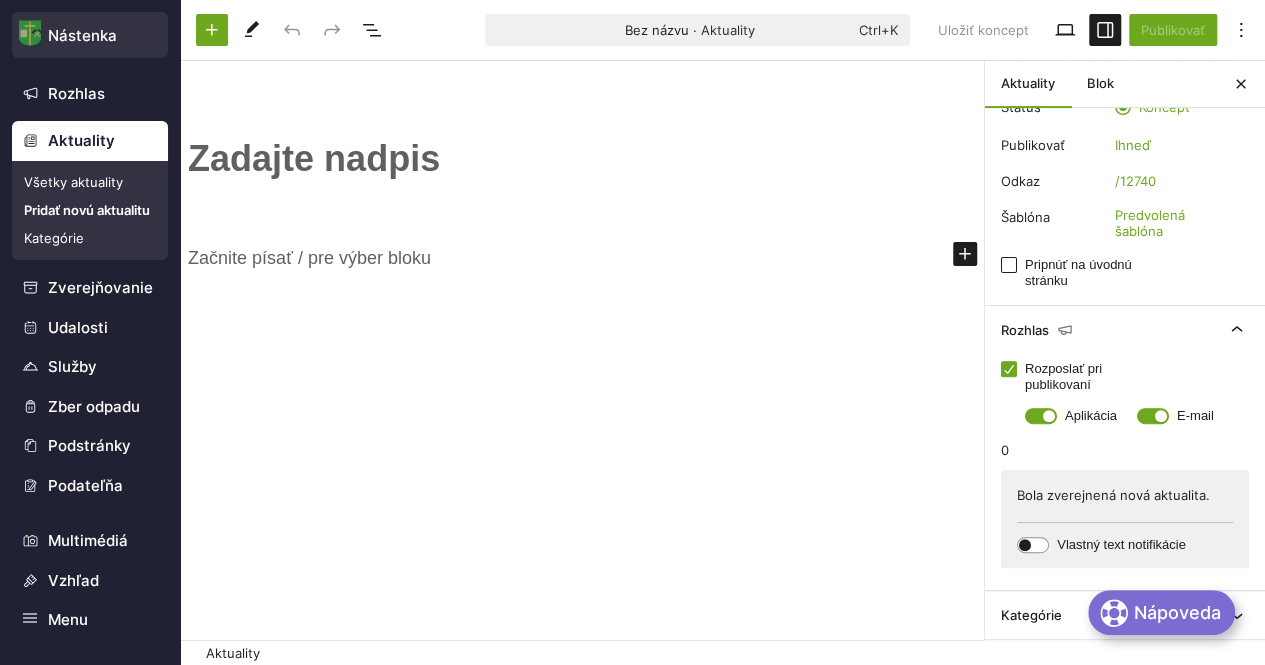 click on "Nástenka" at bounding box center (90, 36) 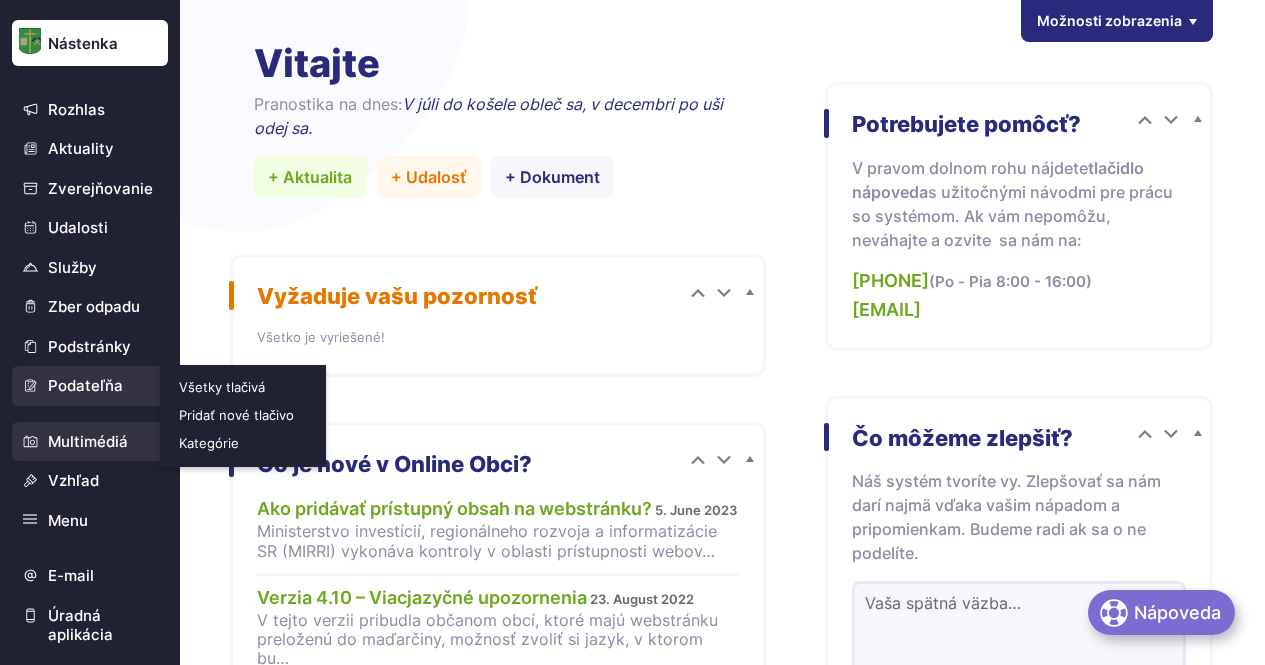 scroll, scrollTop: 0, scrollLeft: 0, axis: both 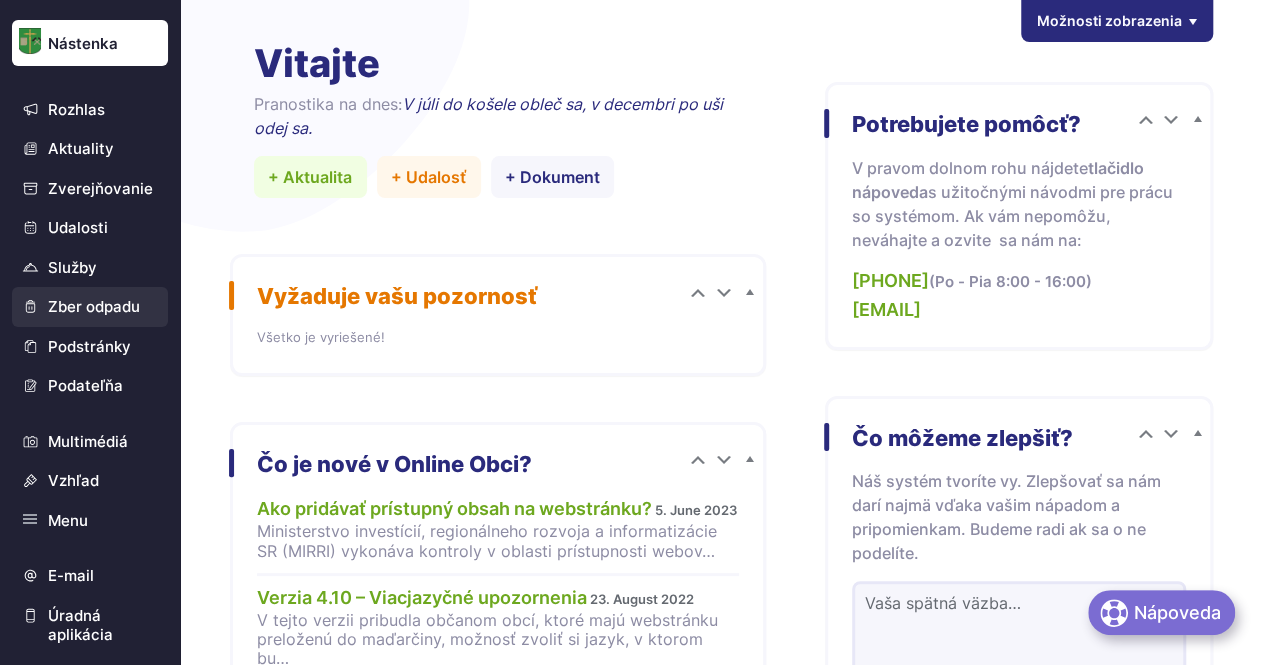 click on "Zber odpadu" at bounding box center [90, 307] 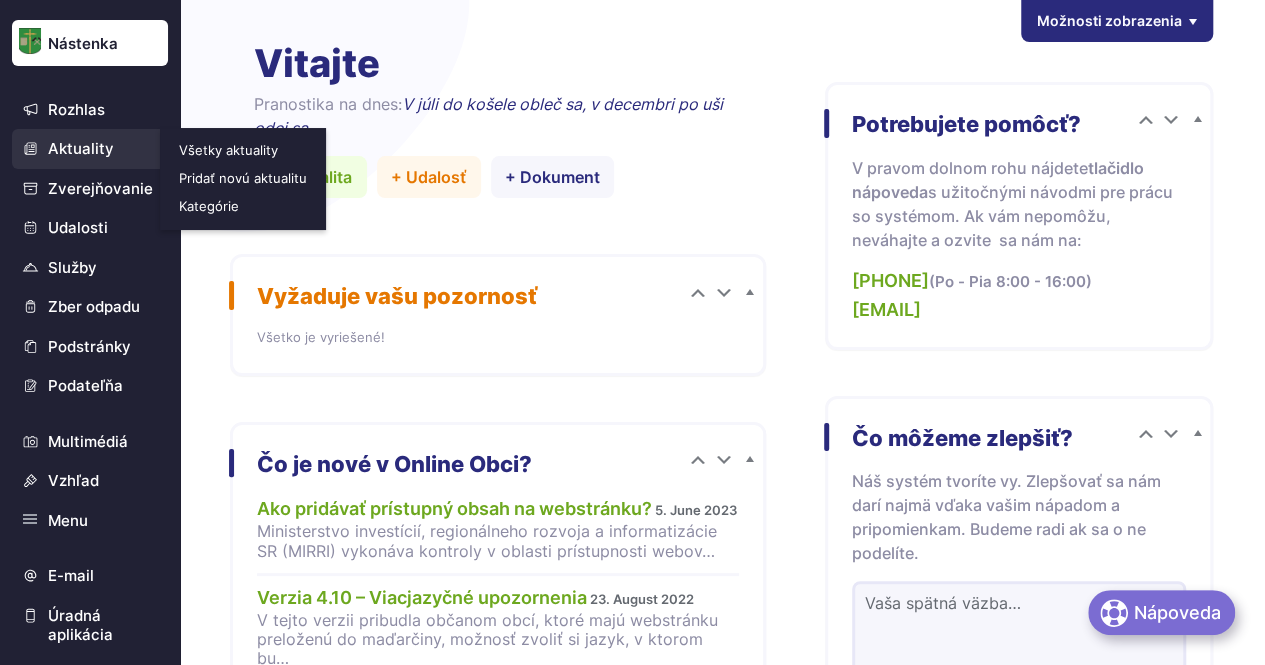 click on "Aktuality" at bounding box center [90, 149] 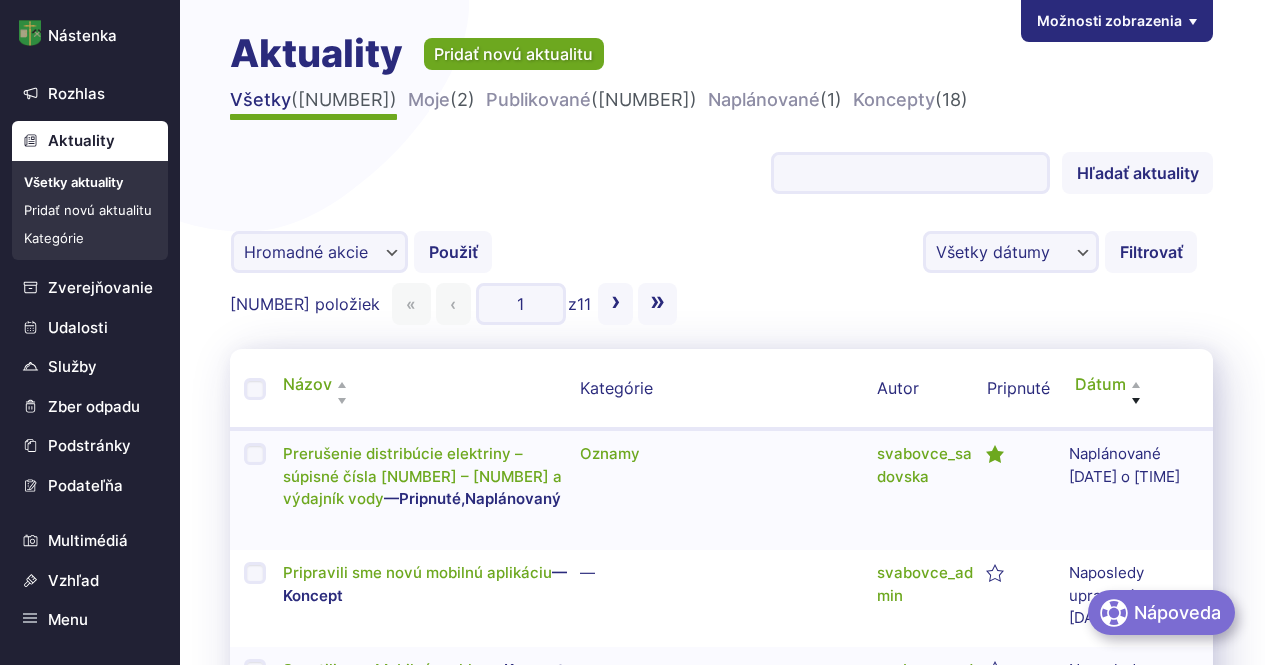 scroll, scrollTop: 0, scrollLeft: 0, axis: both 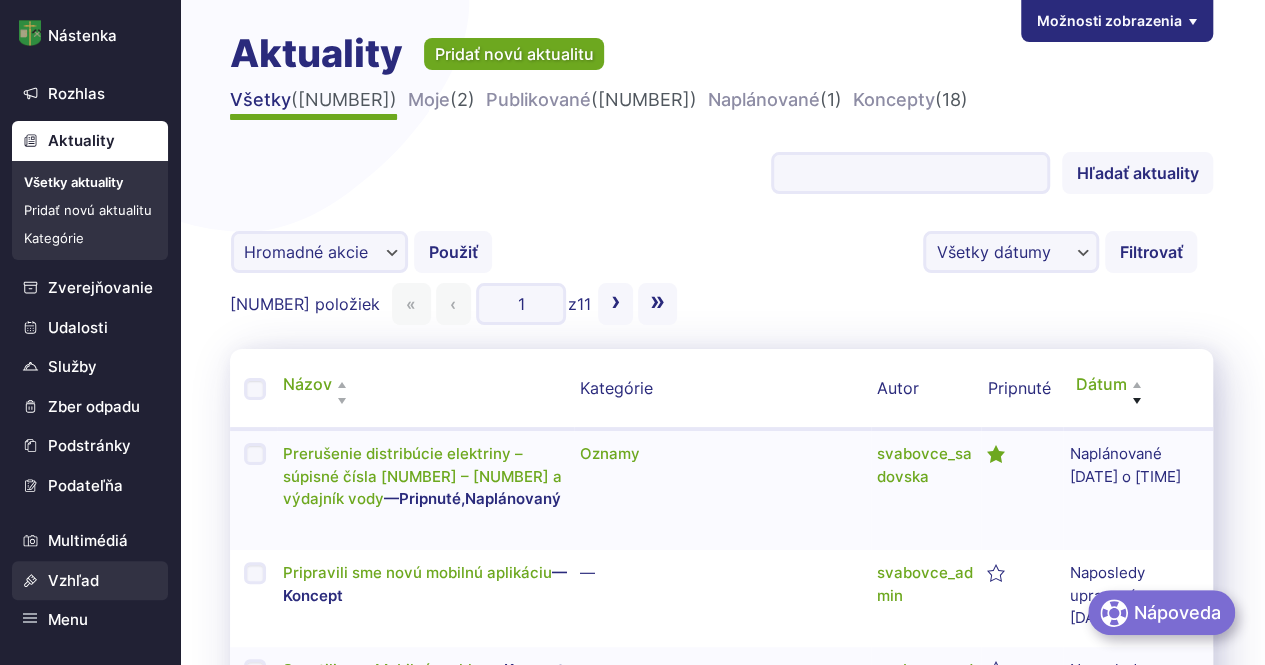 click on "Vzhľad" at bounding box center (90, 581) 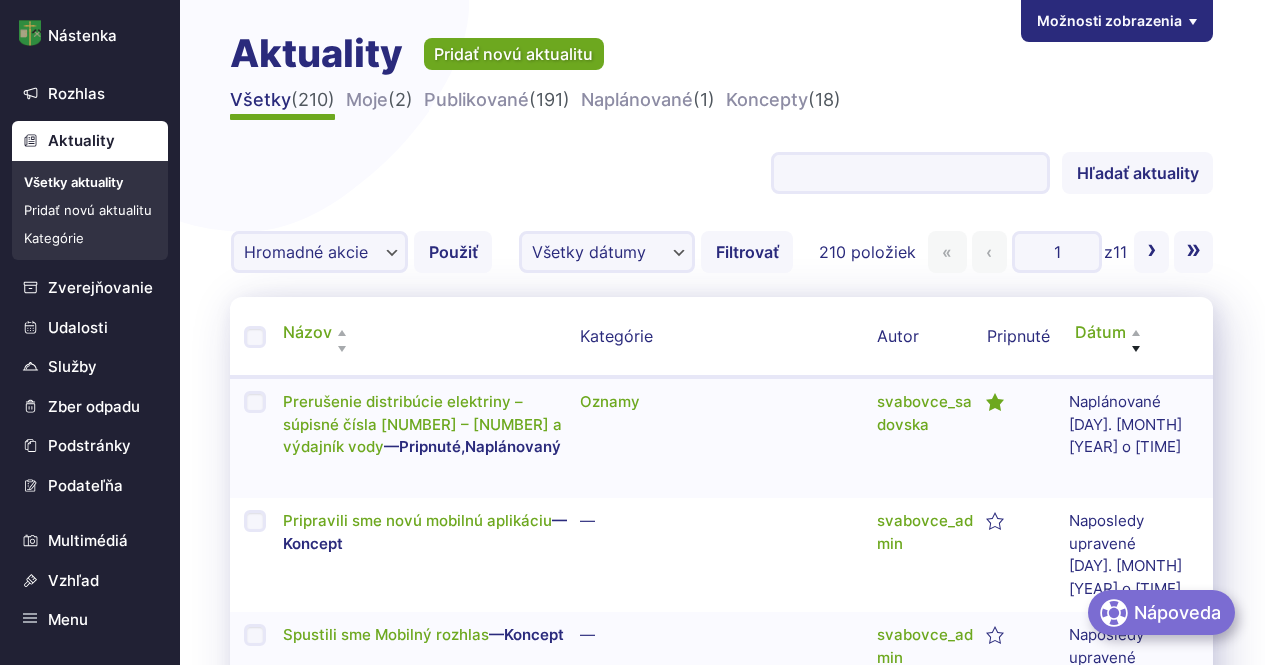 scroll, scrollTop: 0, scrollLeft: 0, axis: both 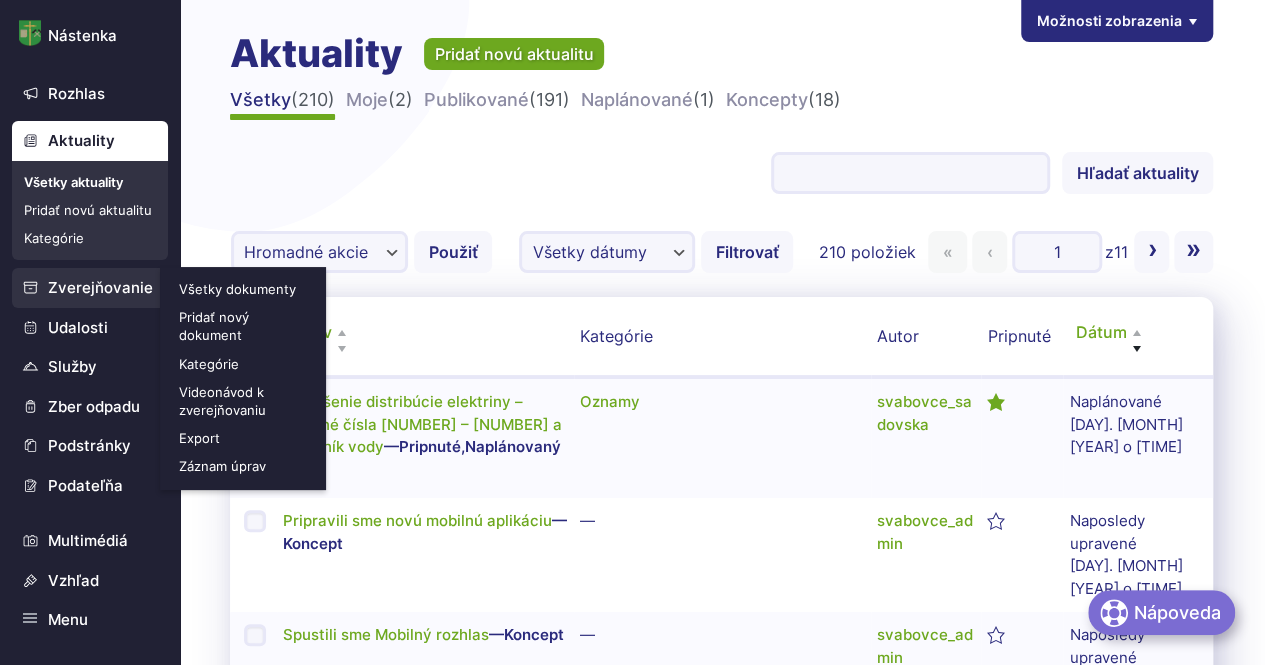 click on "Zverejňovanie" at bounding box center (90, 288) 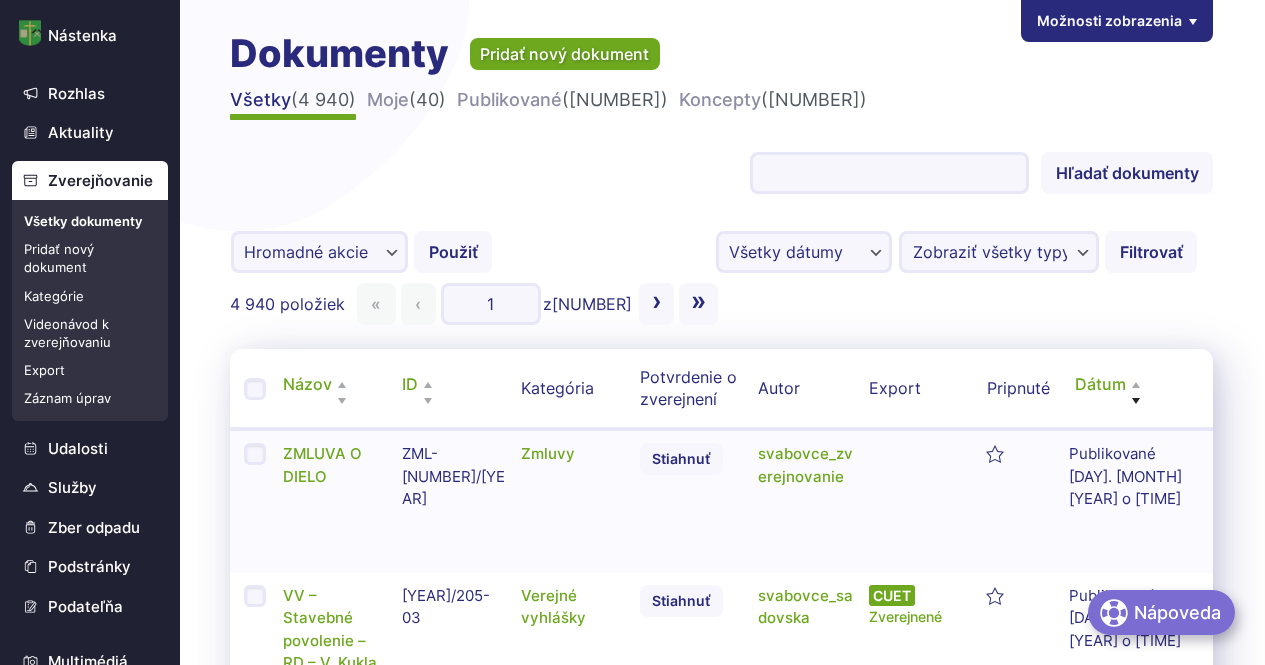 scroll, scrollTop: 0, scrollLeft: 0, axis: both 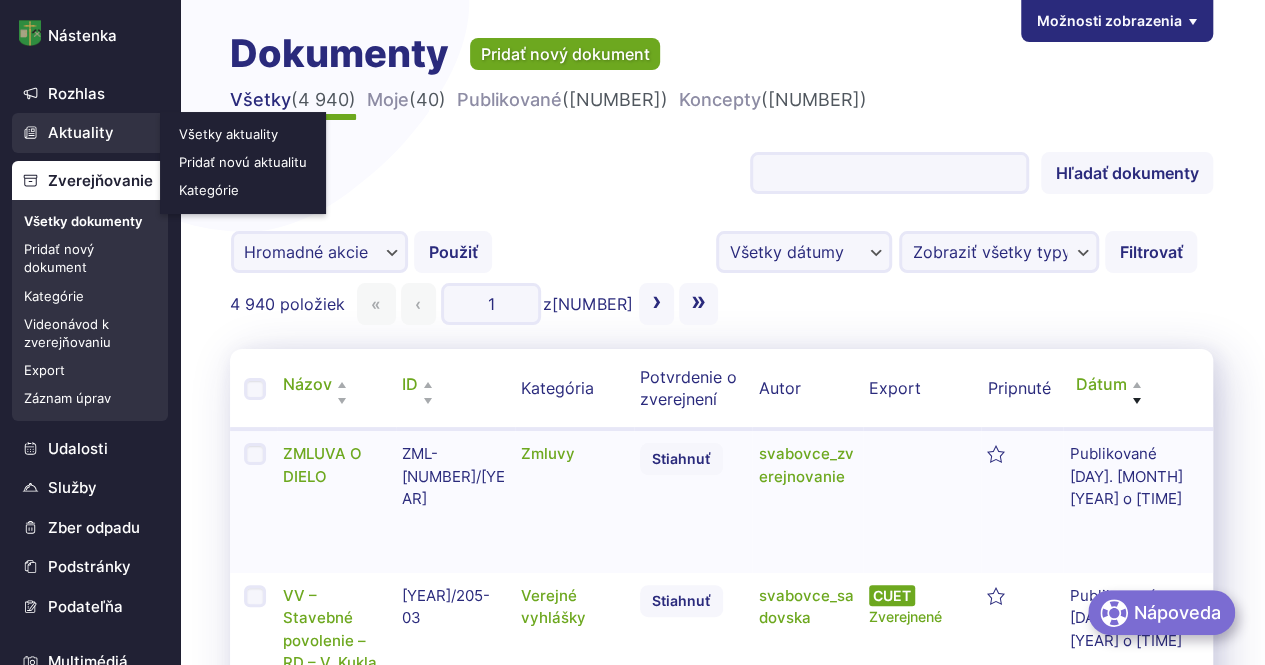 click on "Aktuality" at bounding box center [90, 133] 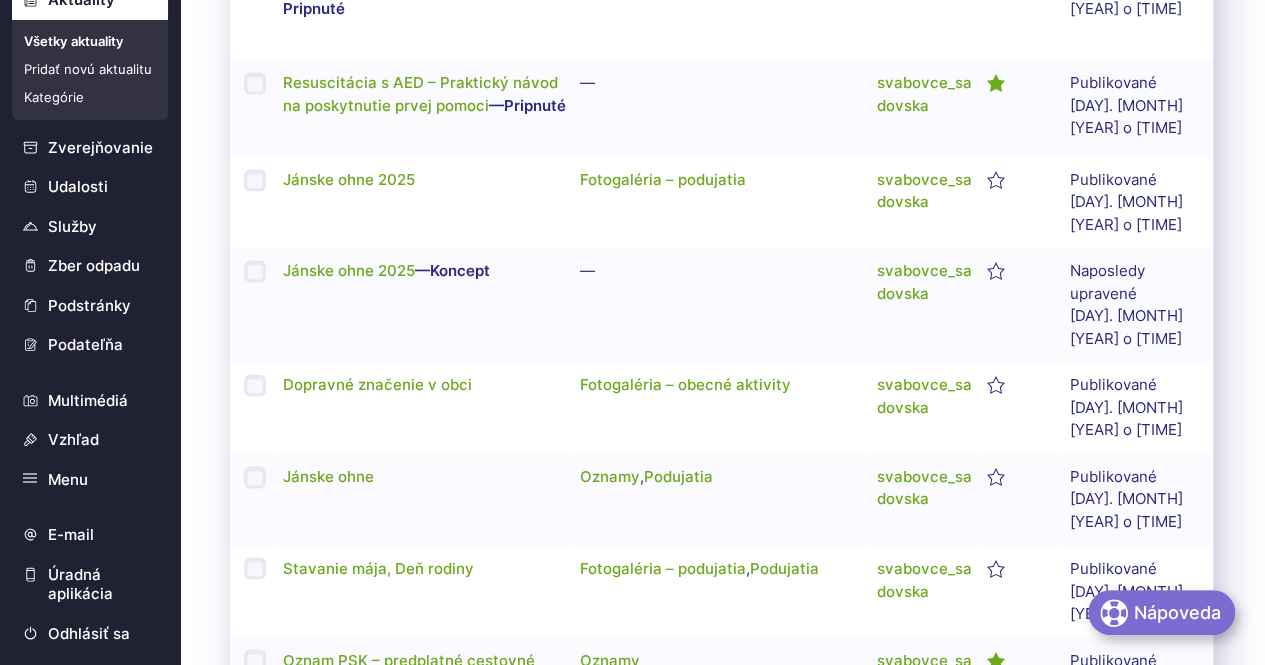 scroll, scrollTop: 1912, scrollLeft: 0, axis: vertical 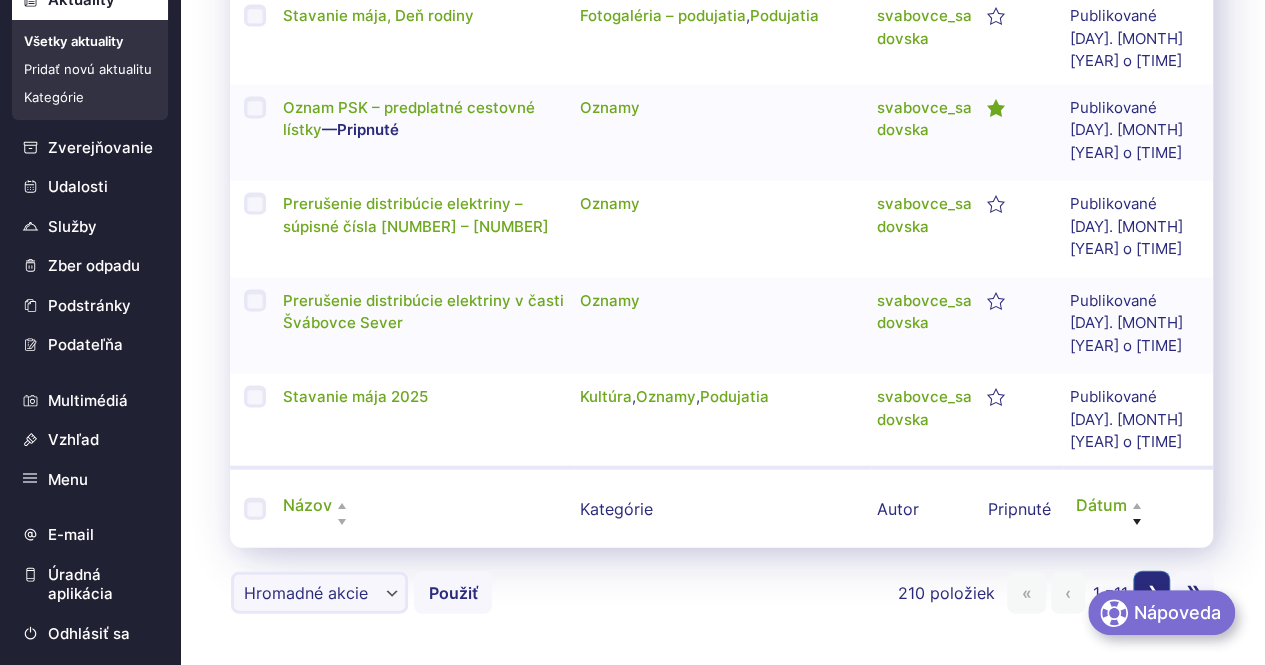 click on "Nasledujúca strana ›" at bounding box center (1151, 593) 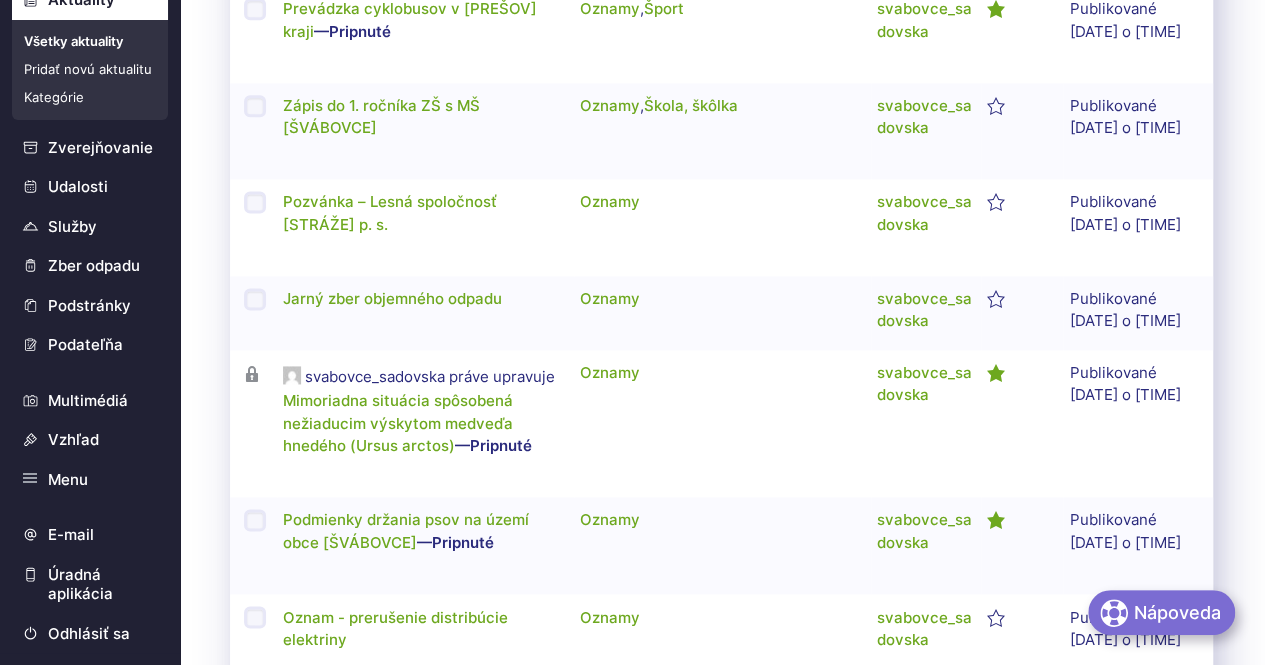 scroll, scrollTop: 1330, scrollLeft: 0, axis: vertical 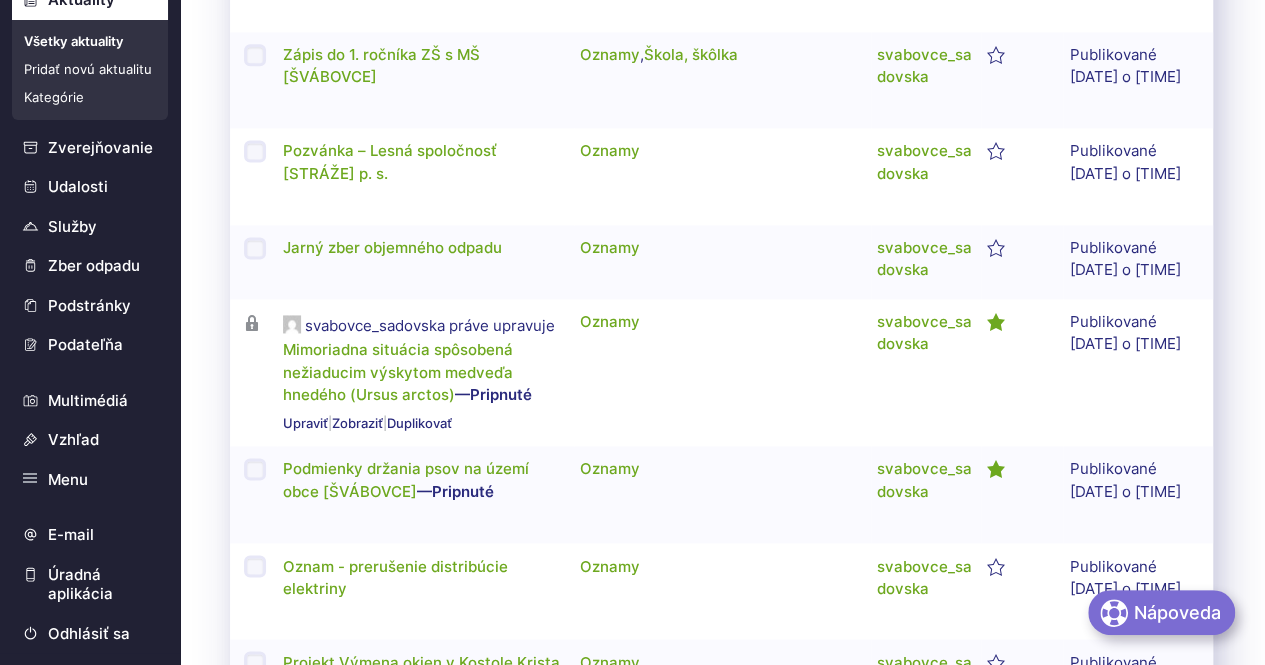 click at bounding box center (997, 321) 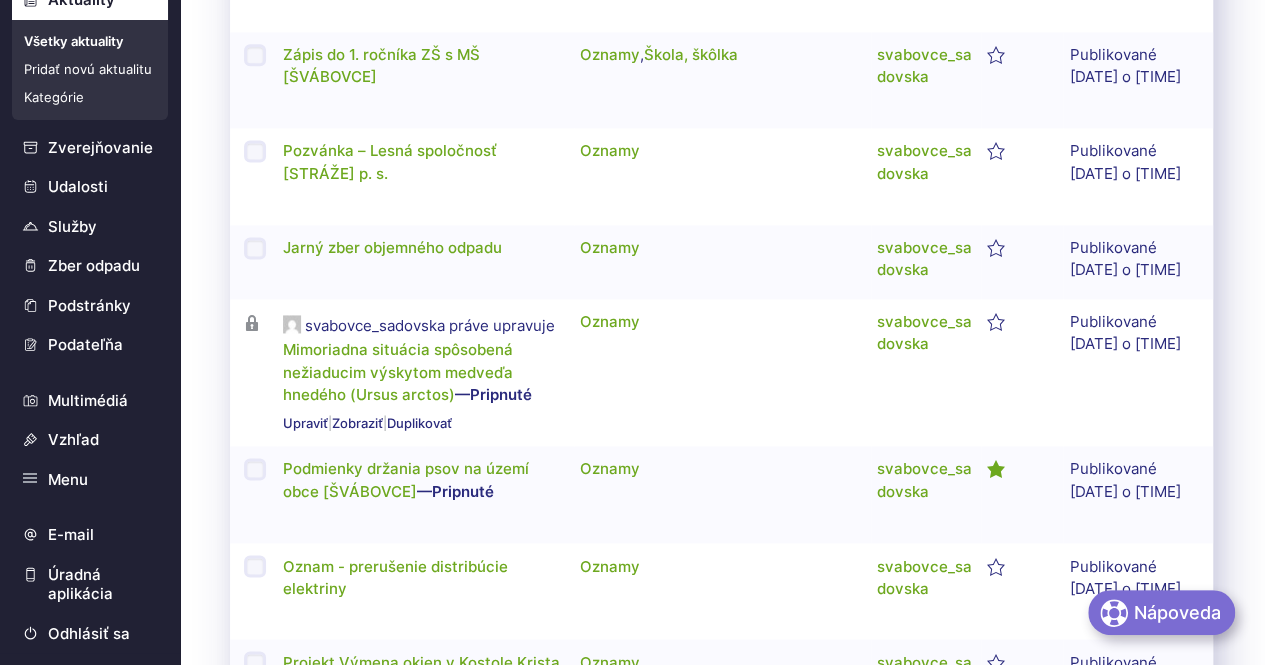 click at bounding box center [997, 321] 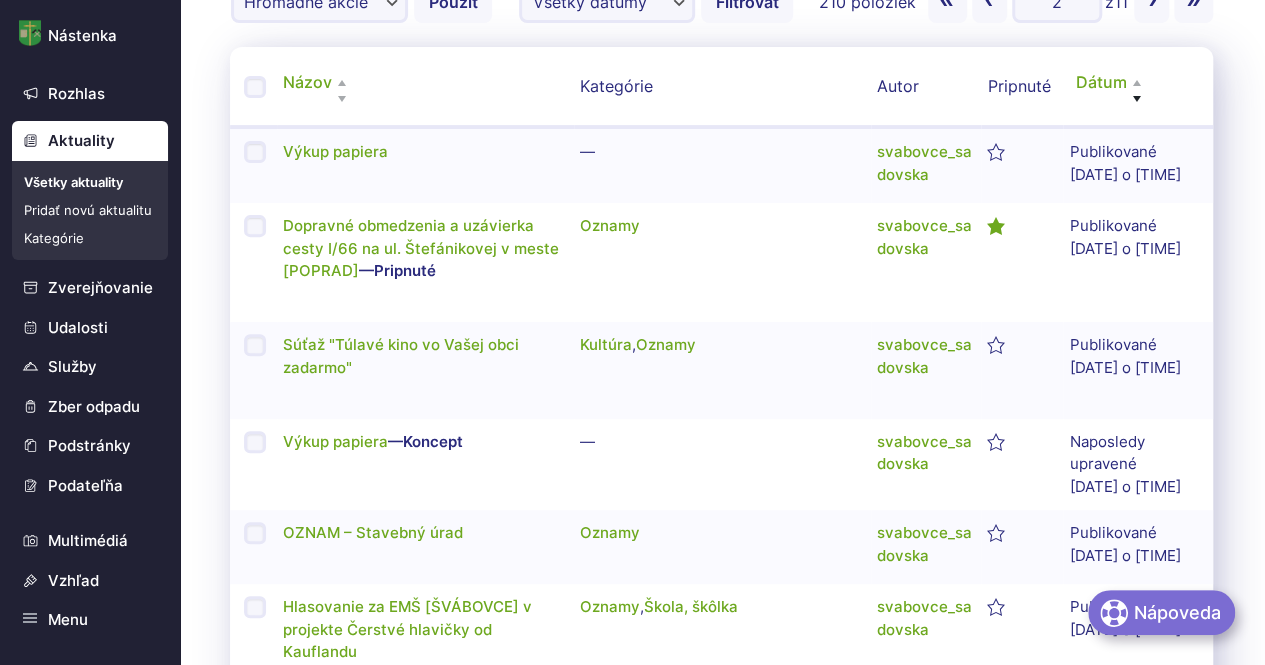 scroll, scrollTop: 0, scrollLeft: 0, axis: both 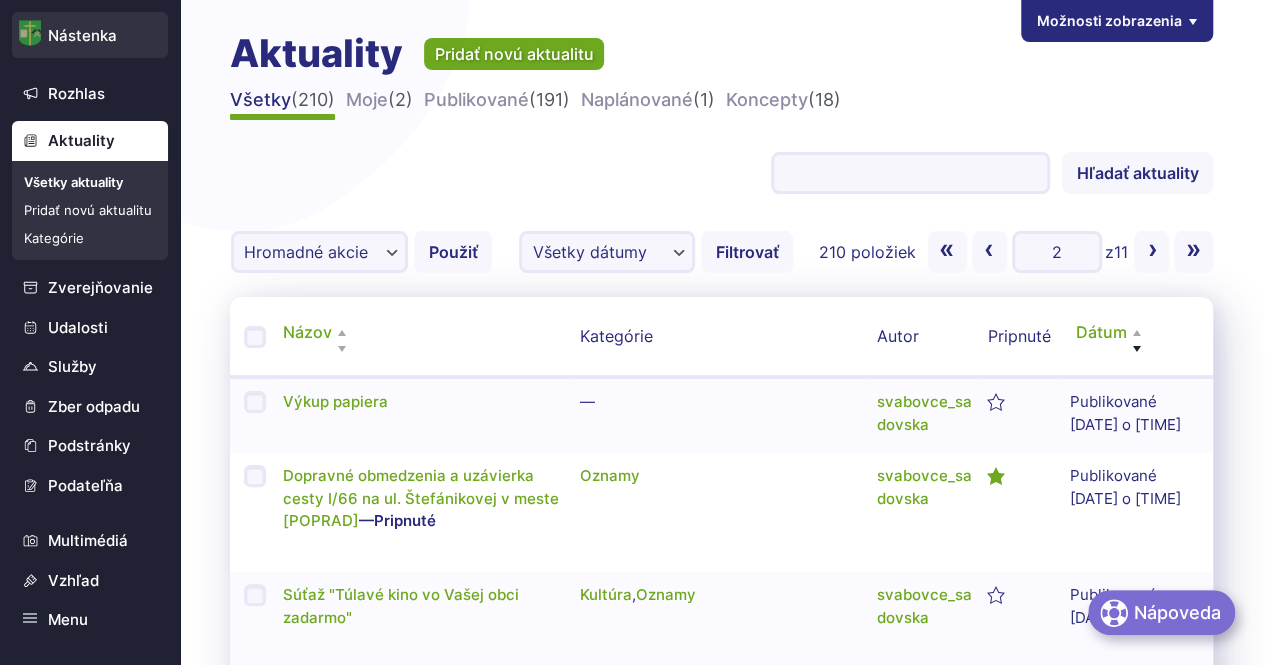 click on "Nástenka" at bounding box center (90, 36) 